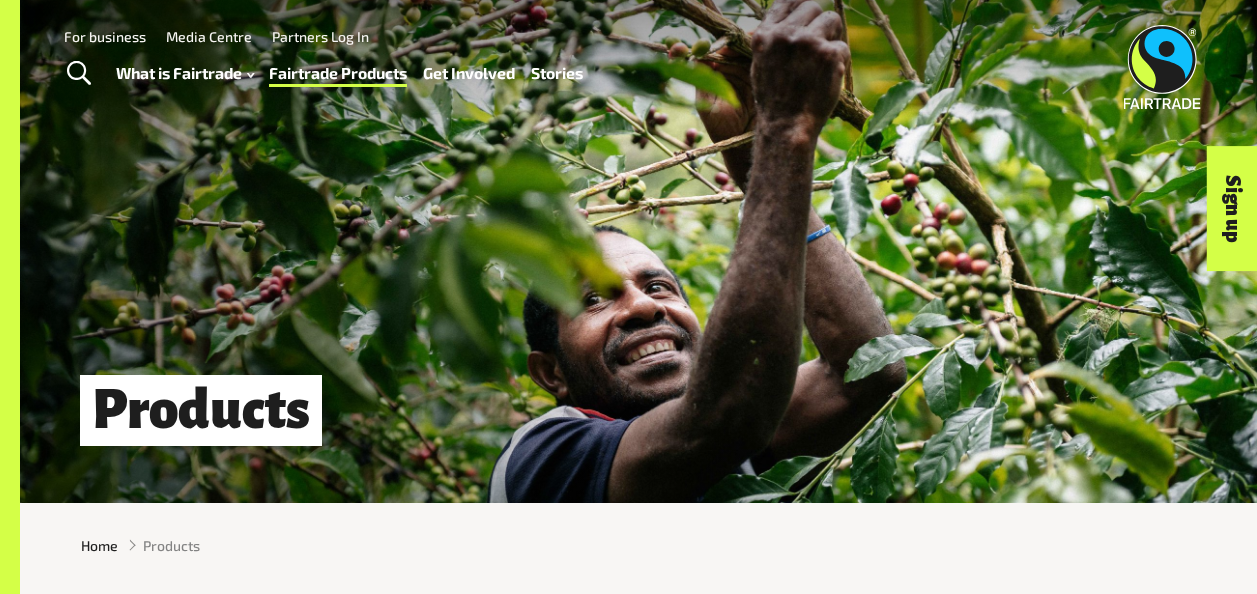 scroll, scrollTop: 0, scrollLeft: 0, axis: both 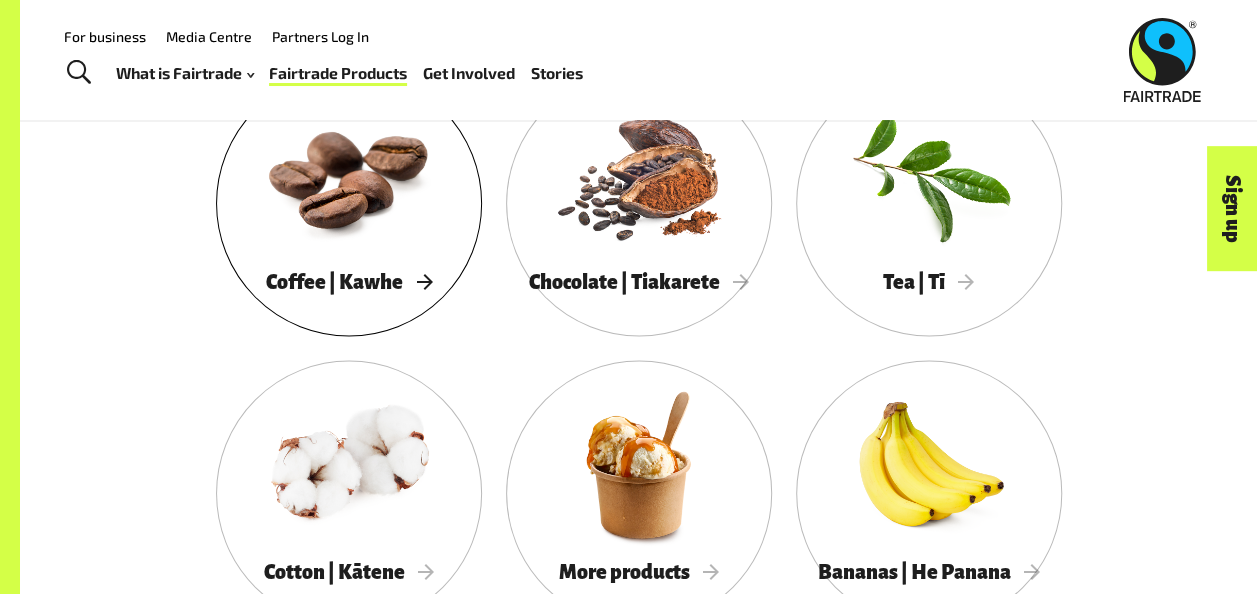 click at bounding box center [349, 174] 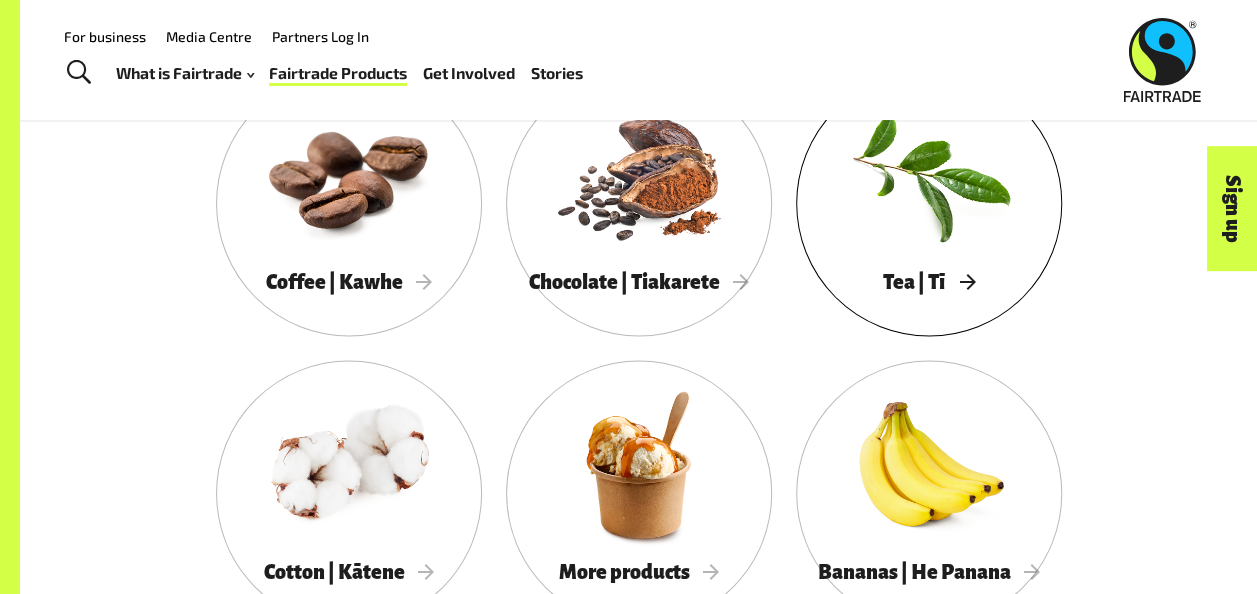 click at bounding box center [929, 174] 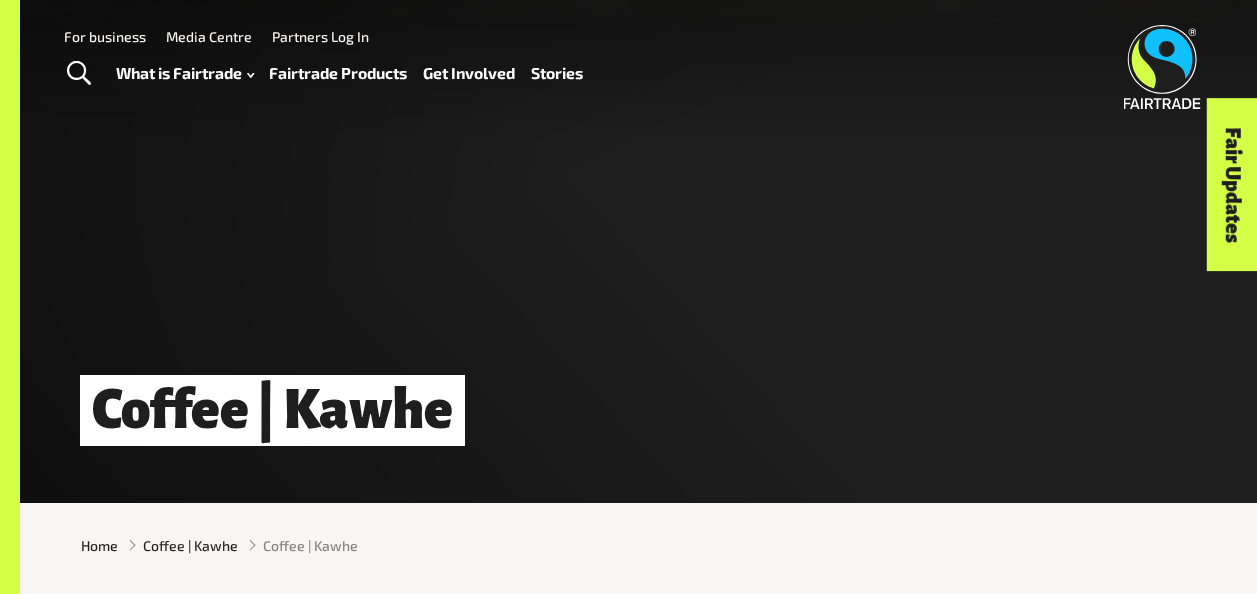 scroll, scrollTop: 0, scrollLeft: 0, axis: both 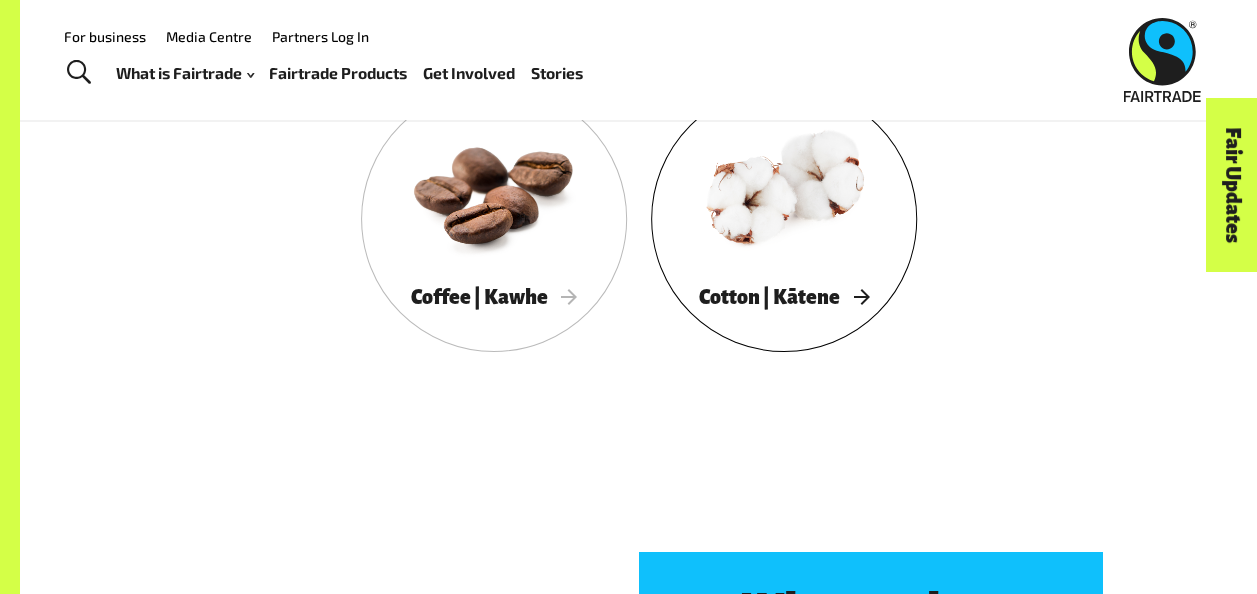 click at bounding box center [784, 190] 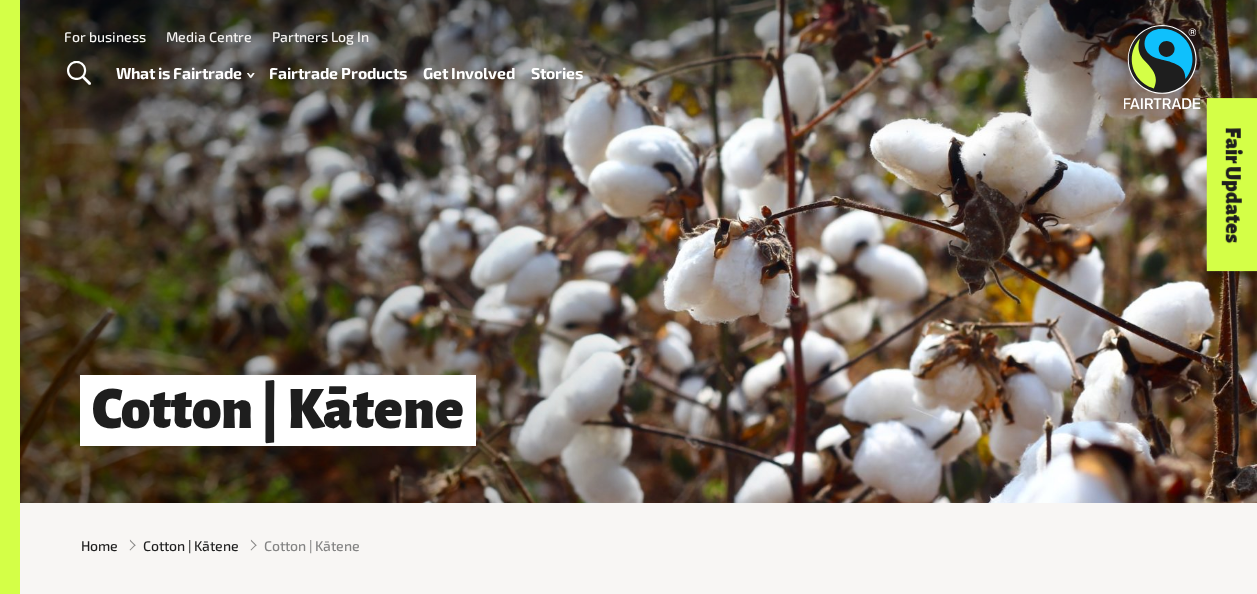 scroll, scrollTop: 0, scrollLeft: 0, axis: both 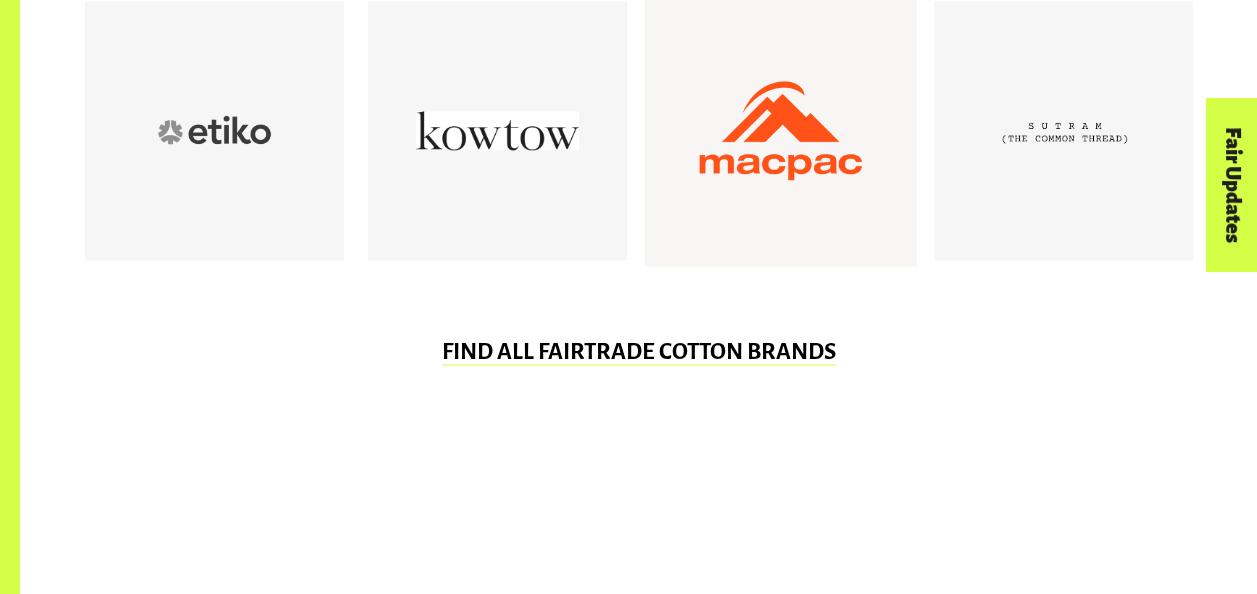 click at bounding box center [780, 130] 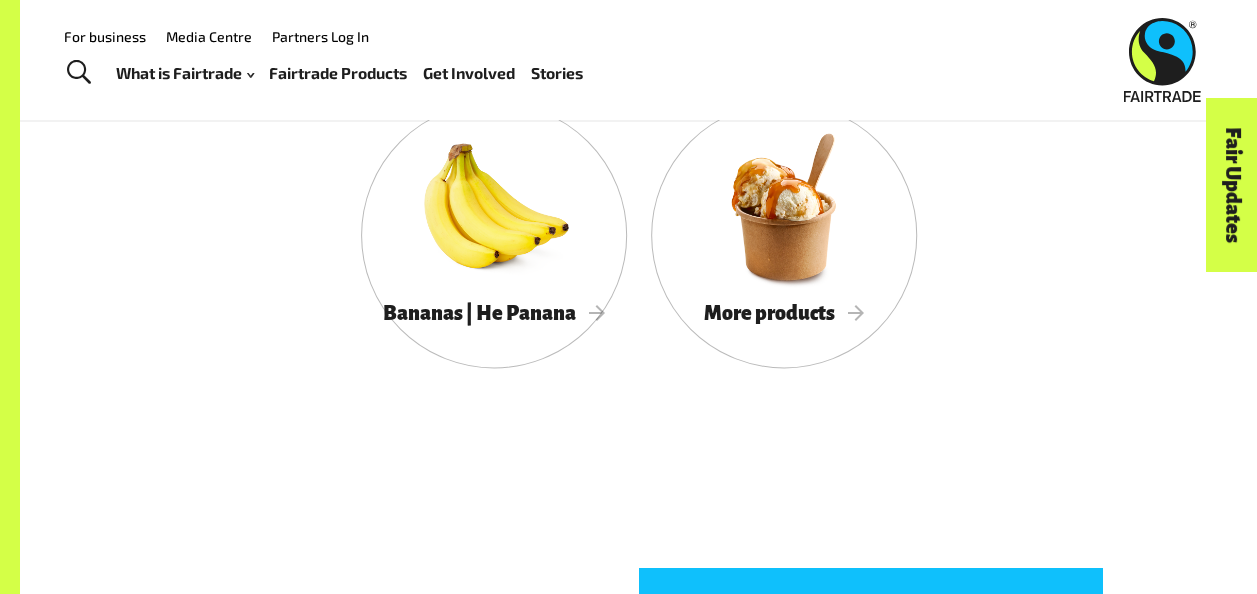 scroll, scrollTop: 4978, scrollLeft: 0, axis: vertical 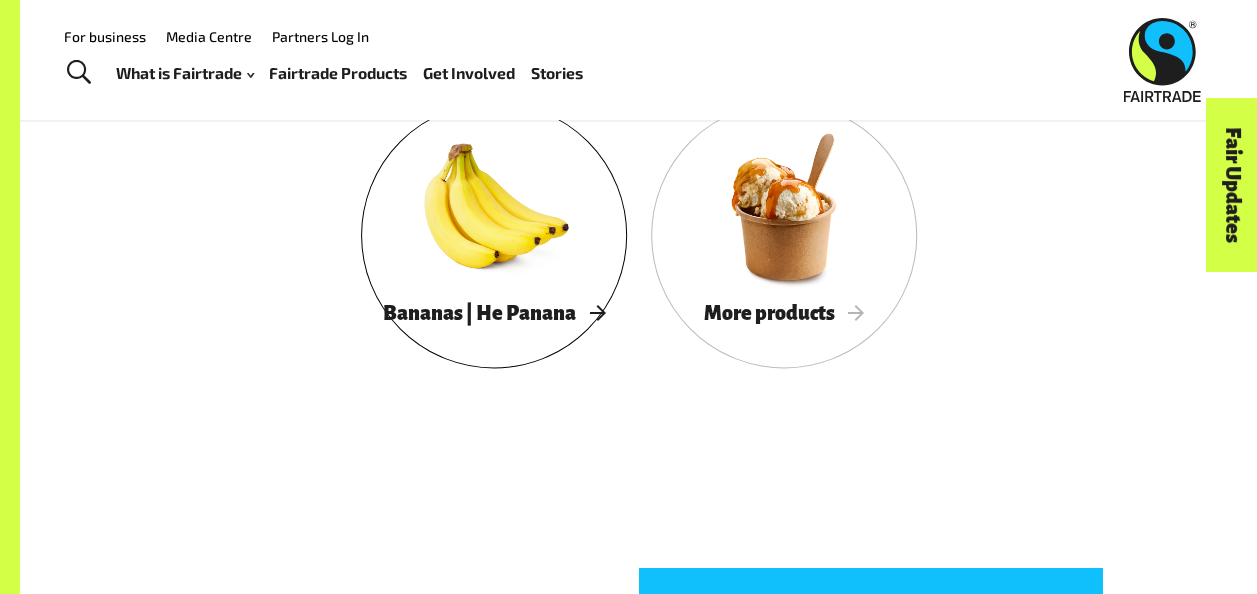 click at bounding box center [494, 206] 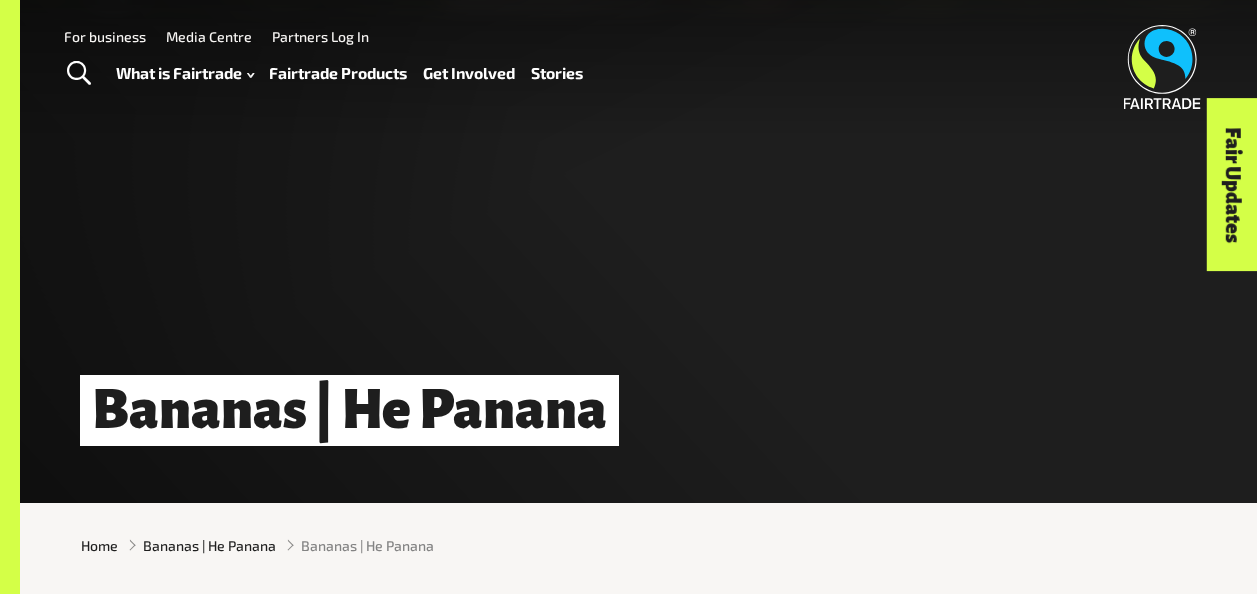 scroll, scrollTop: 0, scrollLeft: 0, axis: both 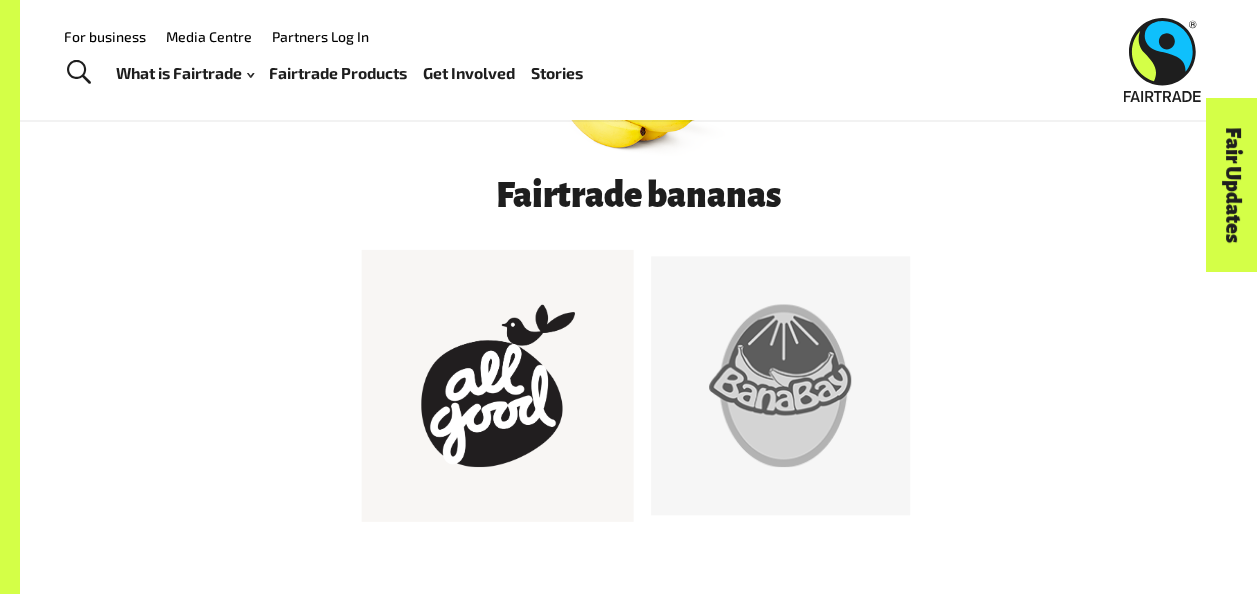 click at bounding box center (497, 385) 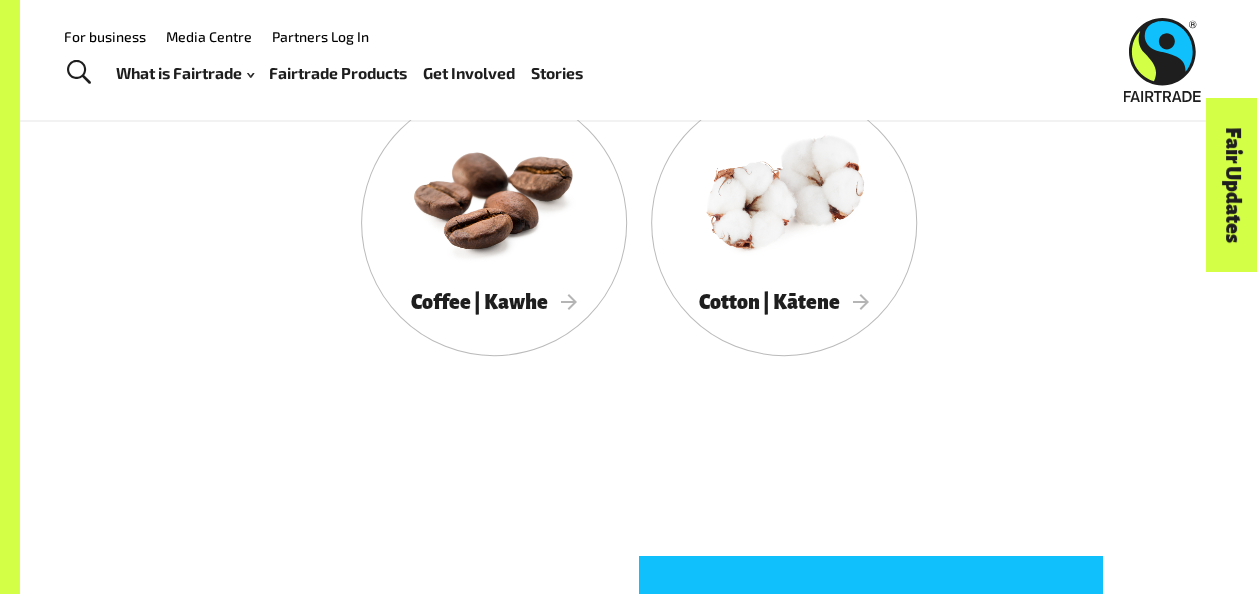 scroll, scrollTop: 3922, scrollLeft: 0, axis: vertical 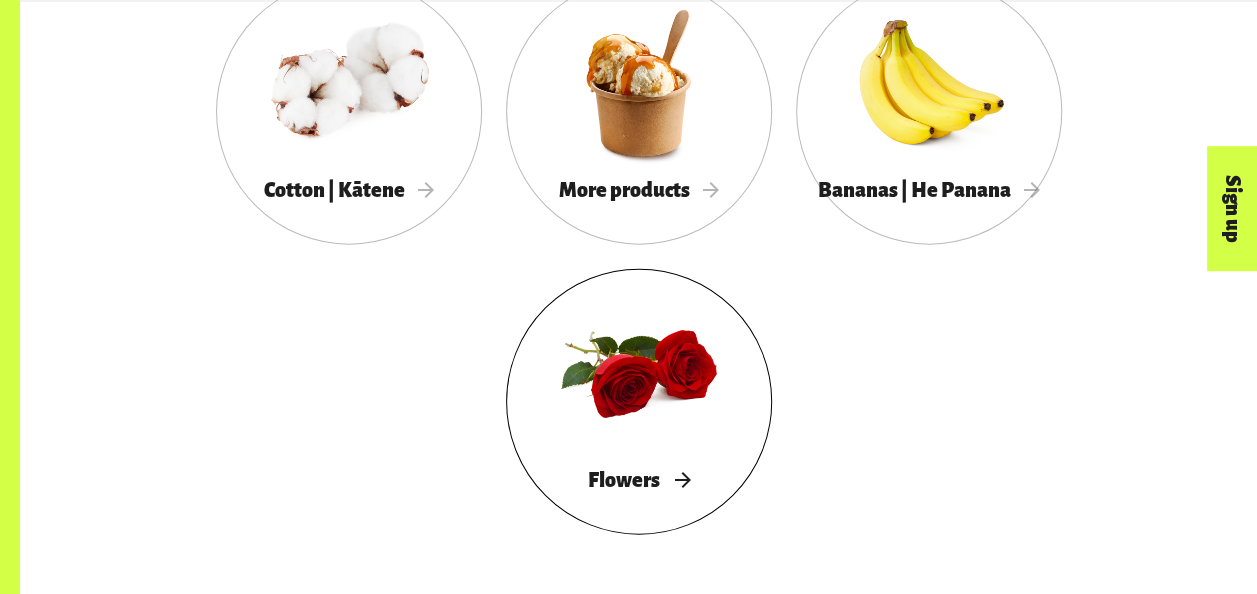 click at bounding box center [639, 373] 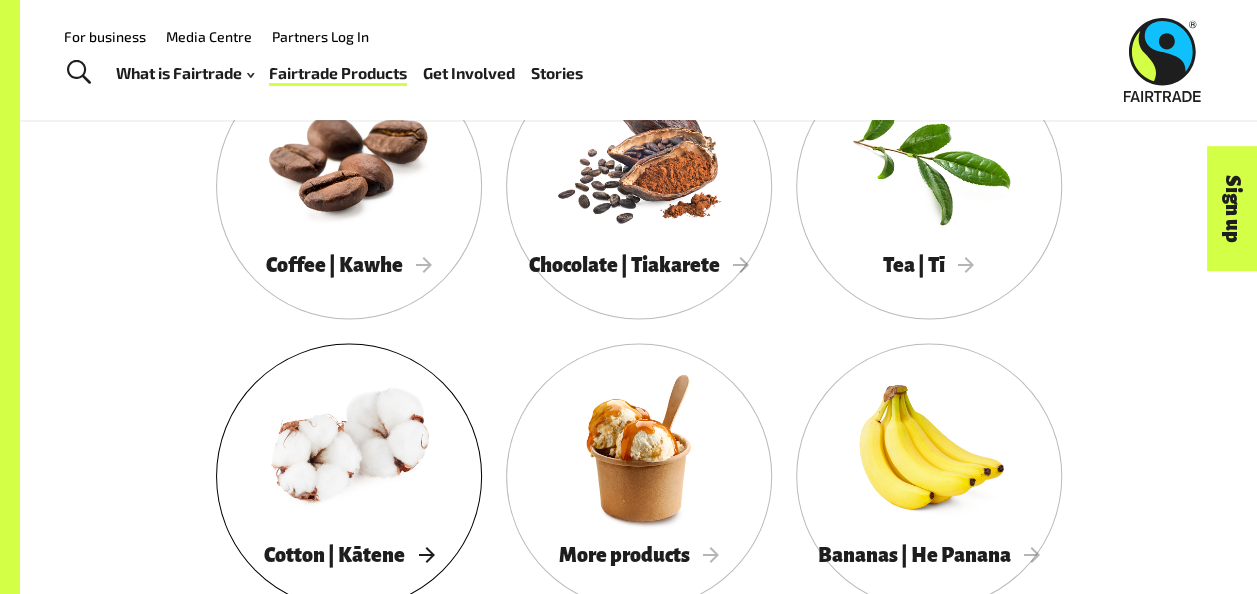 scroll, scrollTop: 1752, scrollLeft: 0, axis: vertical 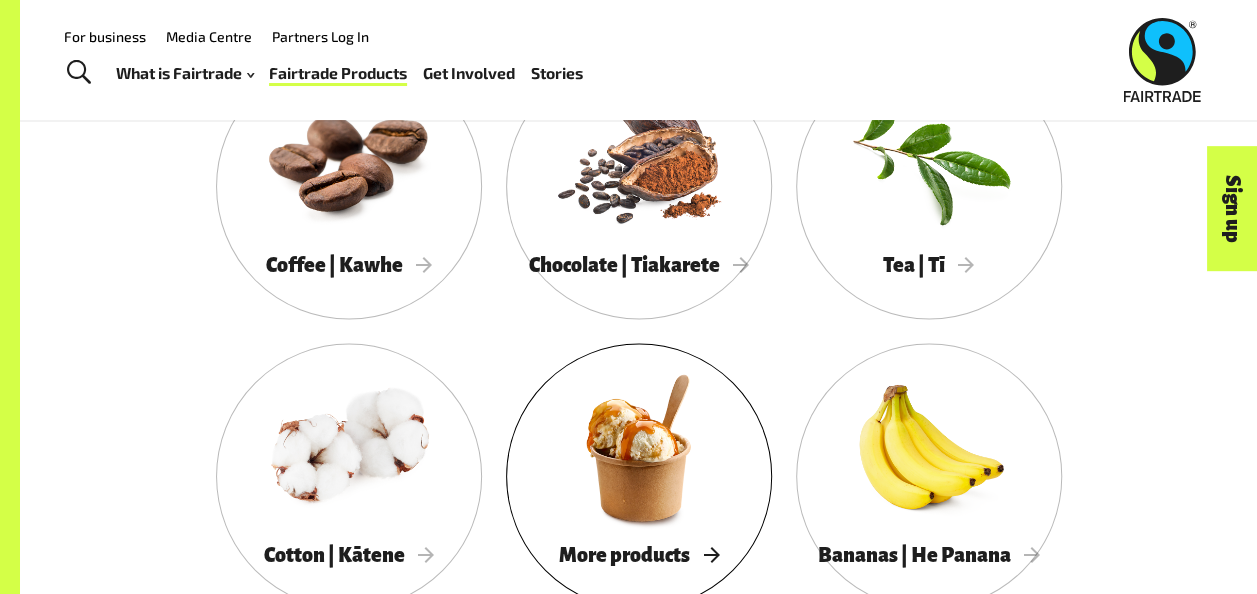 click at bounding box center [639, 447] 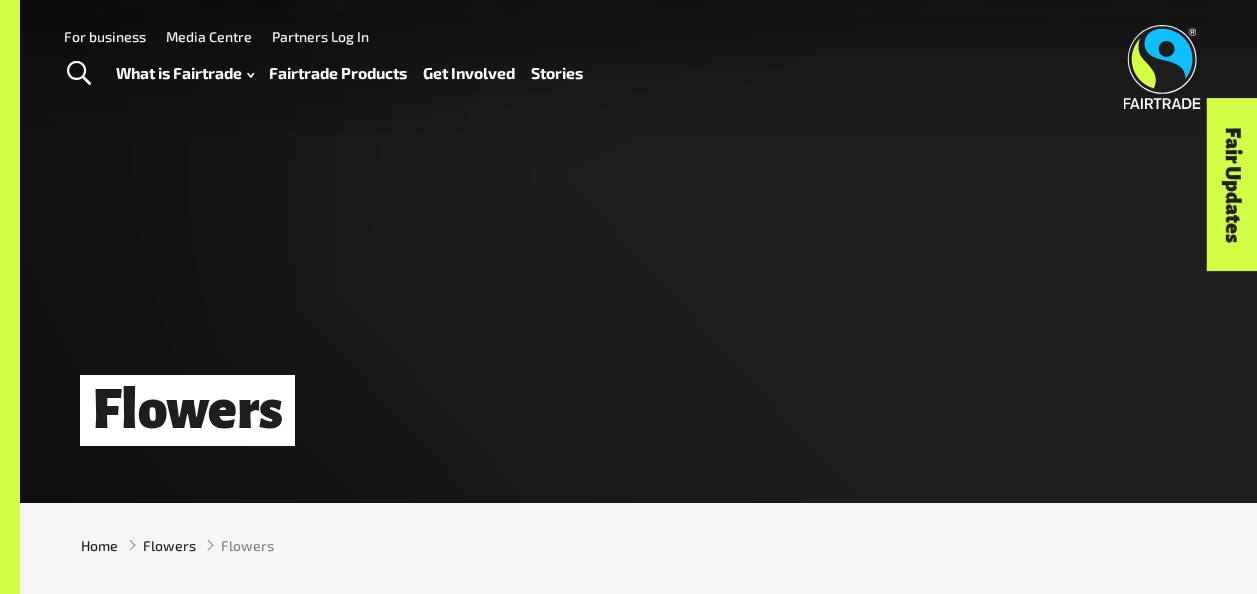 scroll, scrollTop: 0, scrollLeft: 0, axis: both 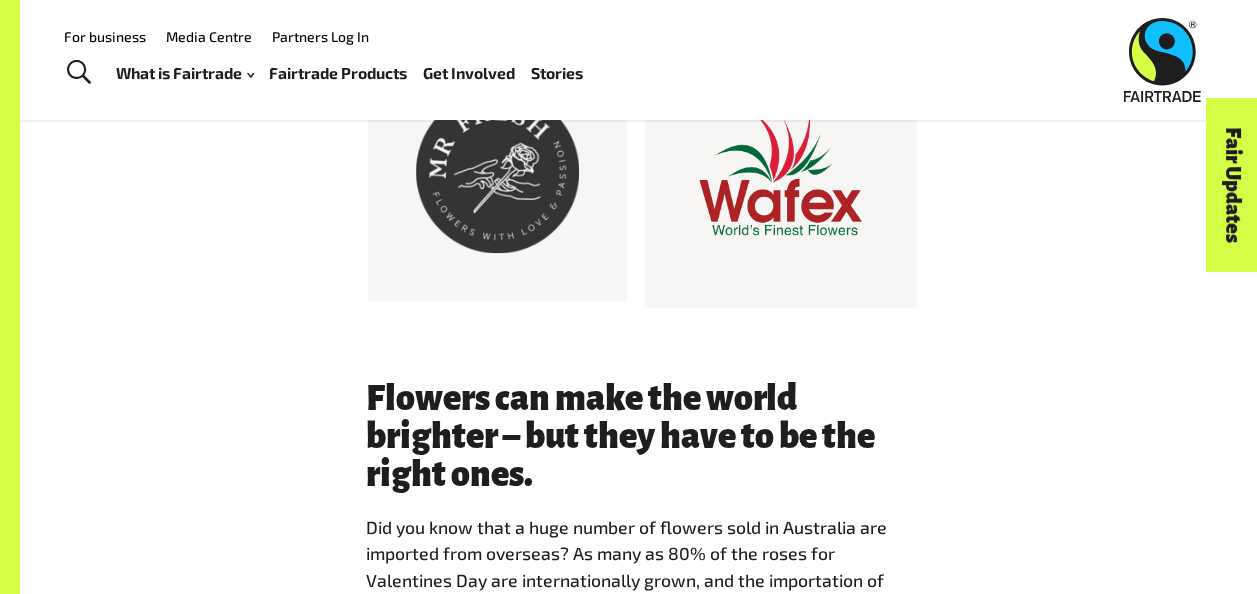 click at bounding box center [780, 171] 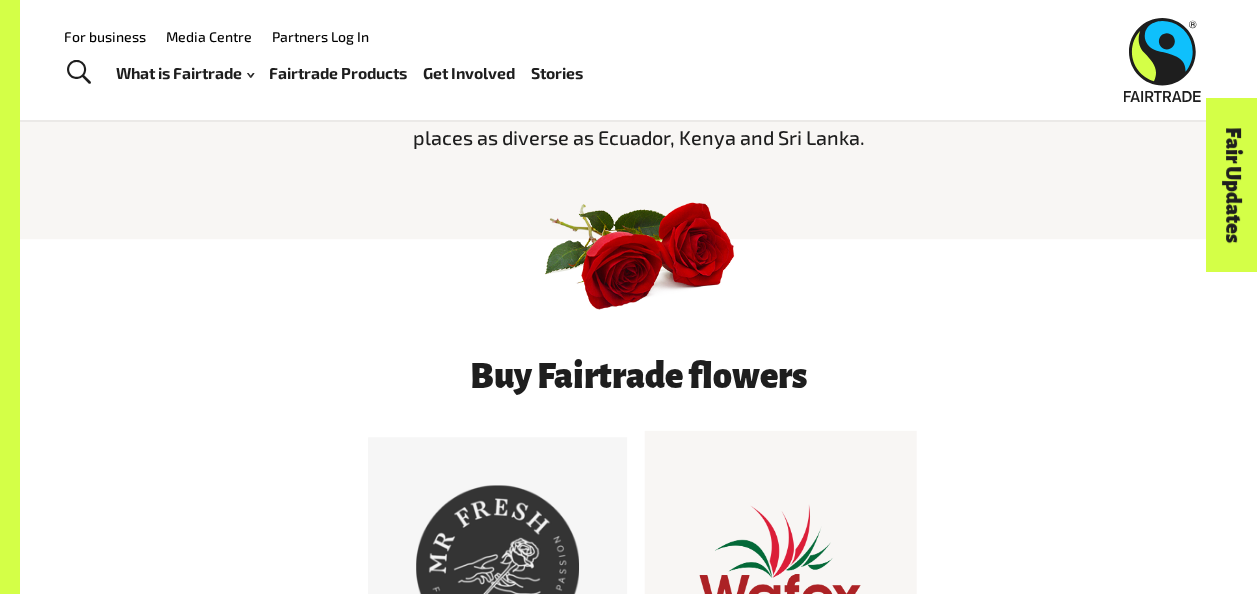 scroll, scrollTop: 0, scrollLeft: 0, axis: both 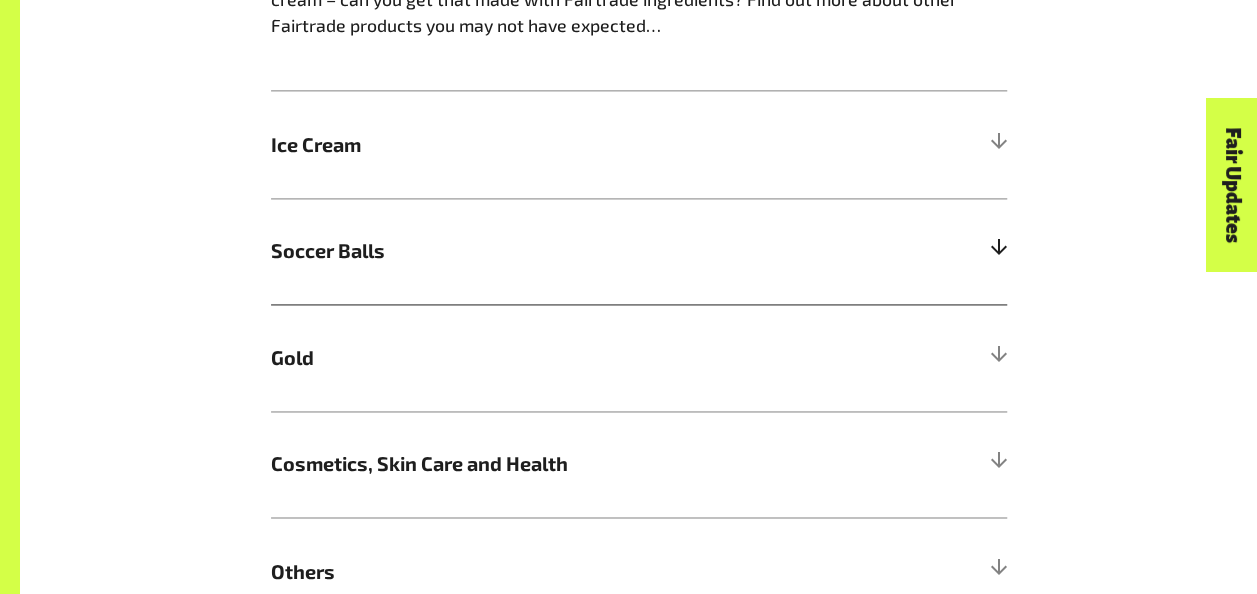 click on "Soccer Balls" at bounding box center [639, 251] 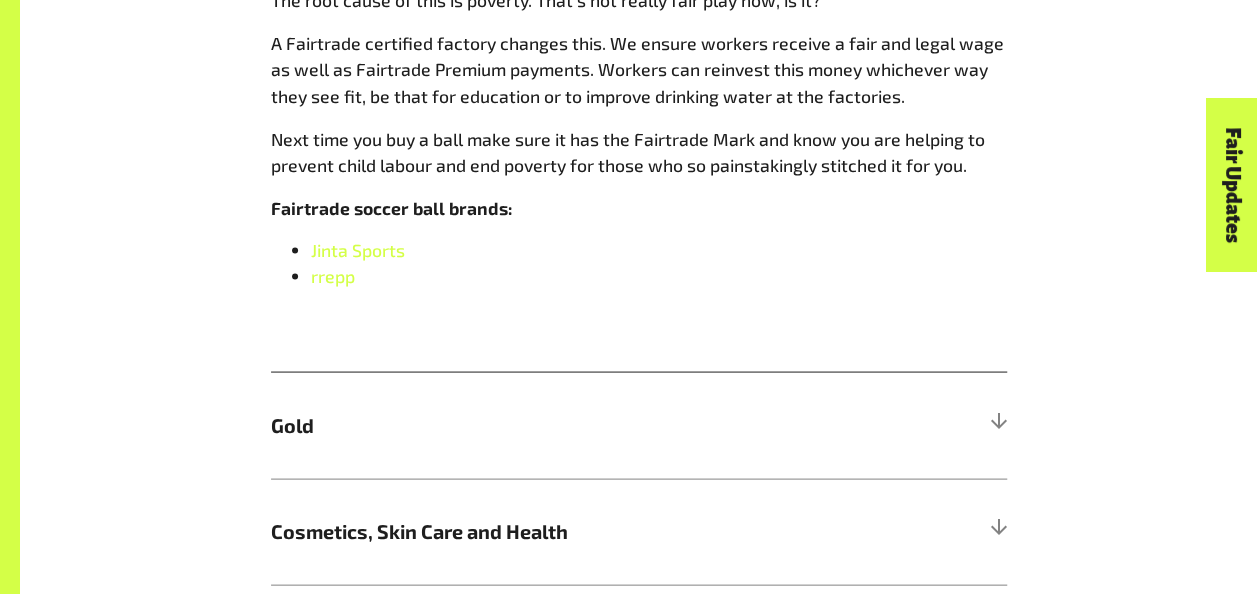 scroll, scrollTop: 1788, scrollLeft: 0, axis: vertical 